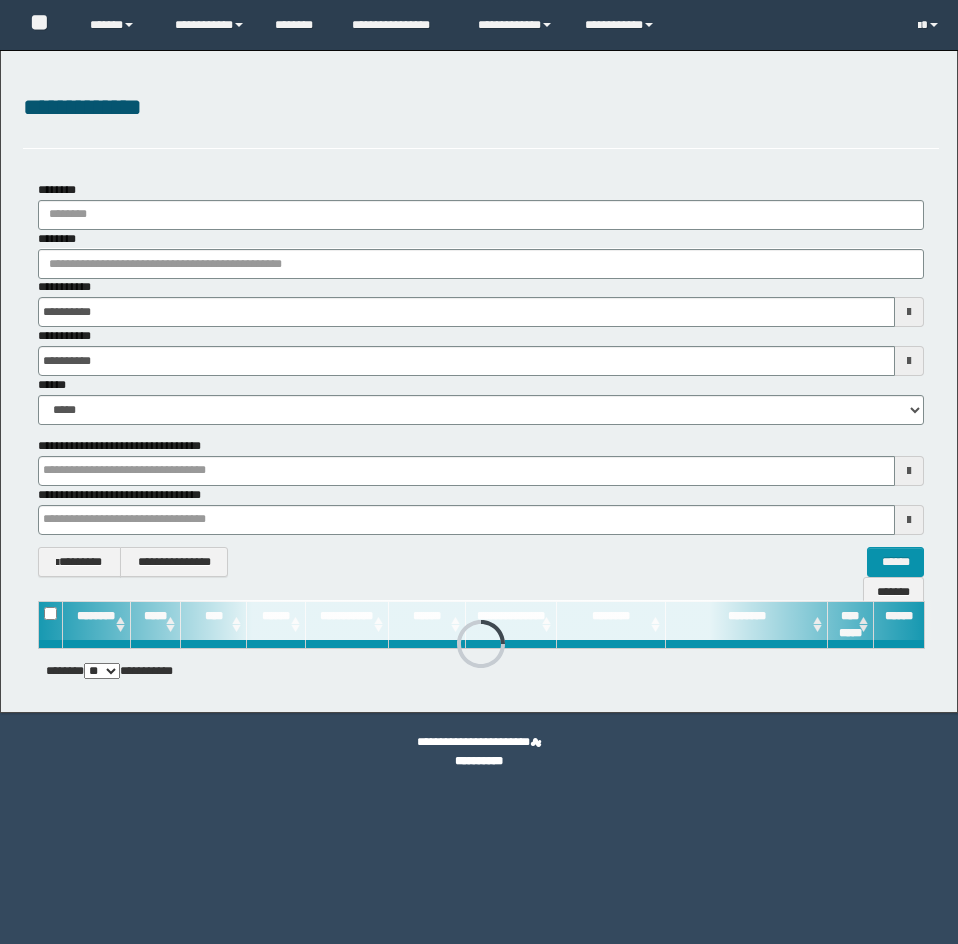 scroll, scrollTop: 0, scrollLeft: 0, axis: both 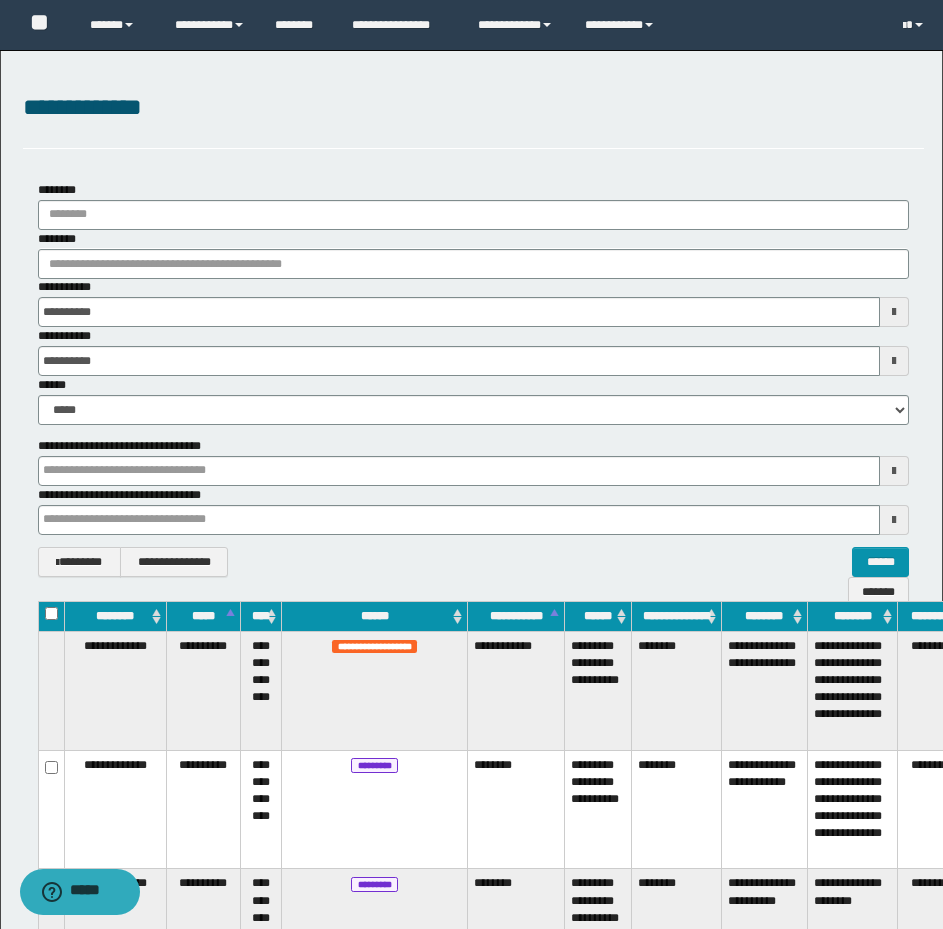 drag, startPoint x: 305, startPoint y: 119, endPoint x: 304, endPoint y: 152, distance: 33.01515 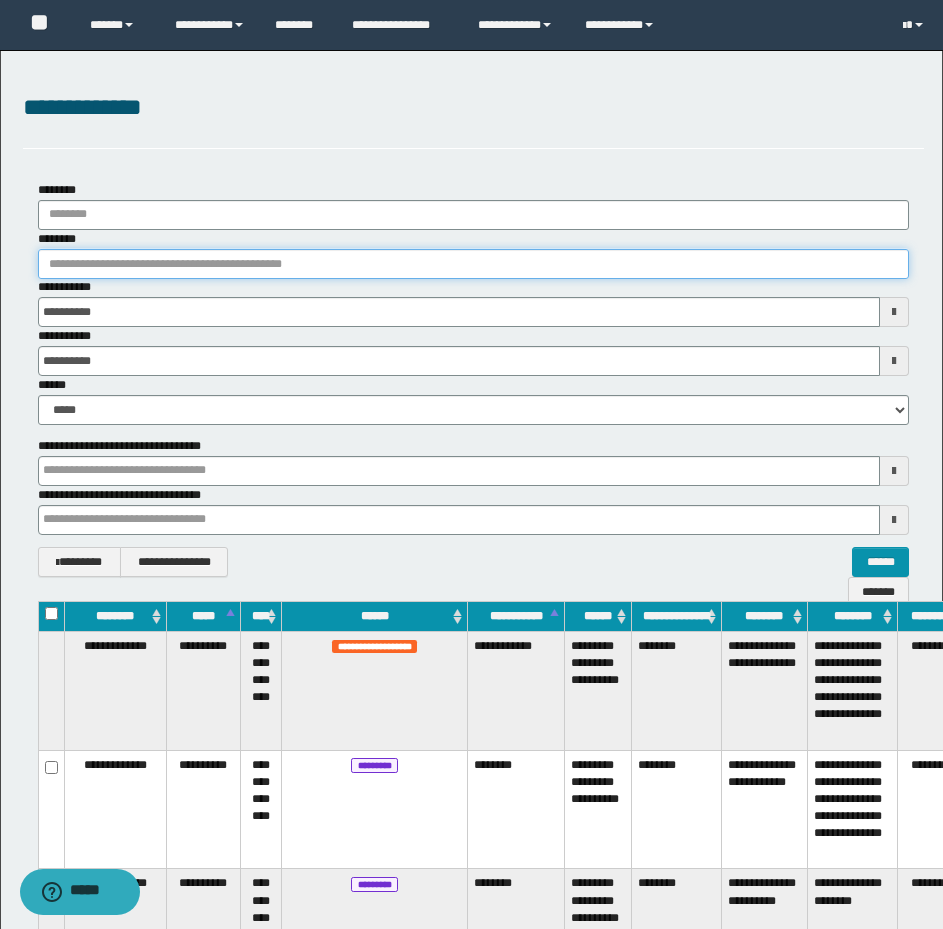 click on "********" at bounding box center (473, 264) 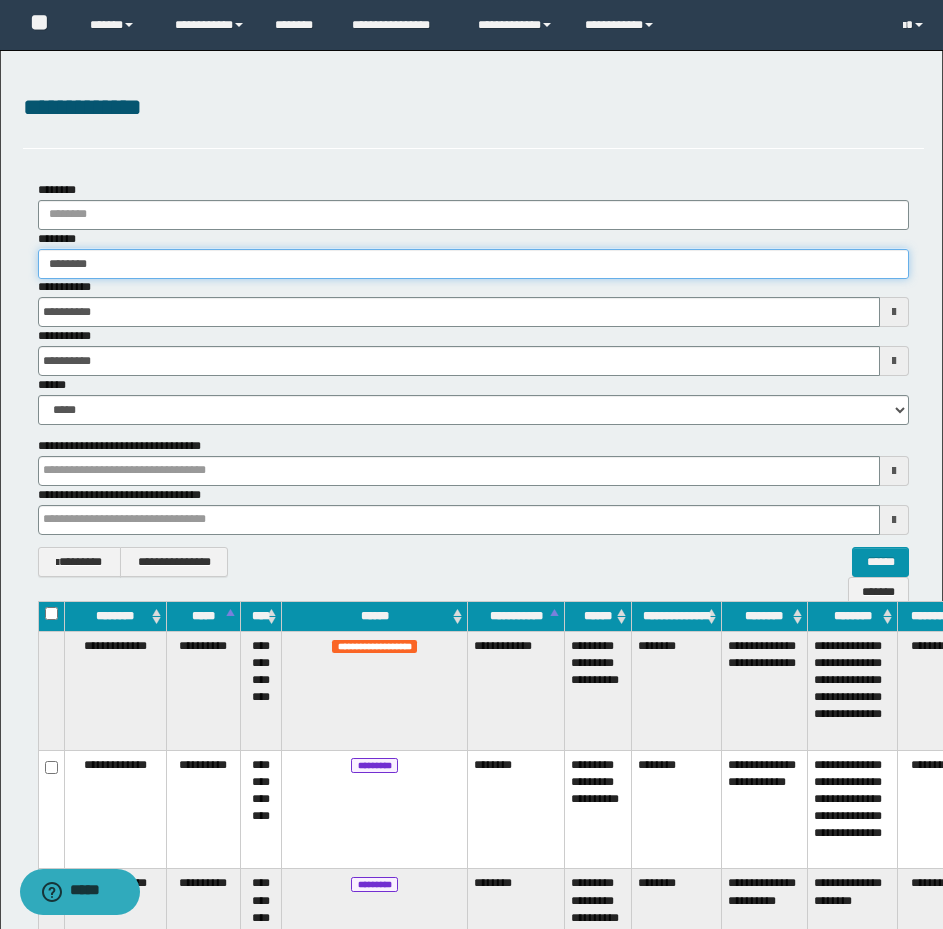 type on "********" 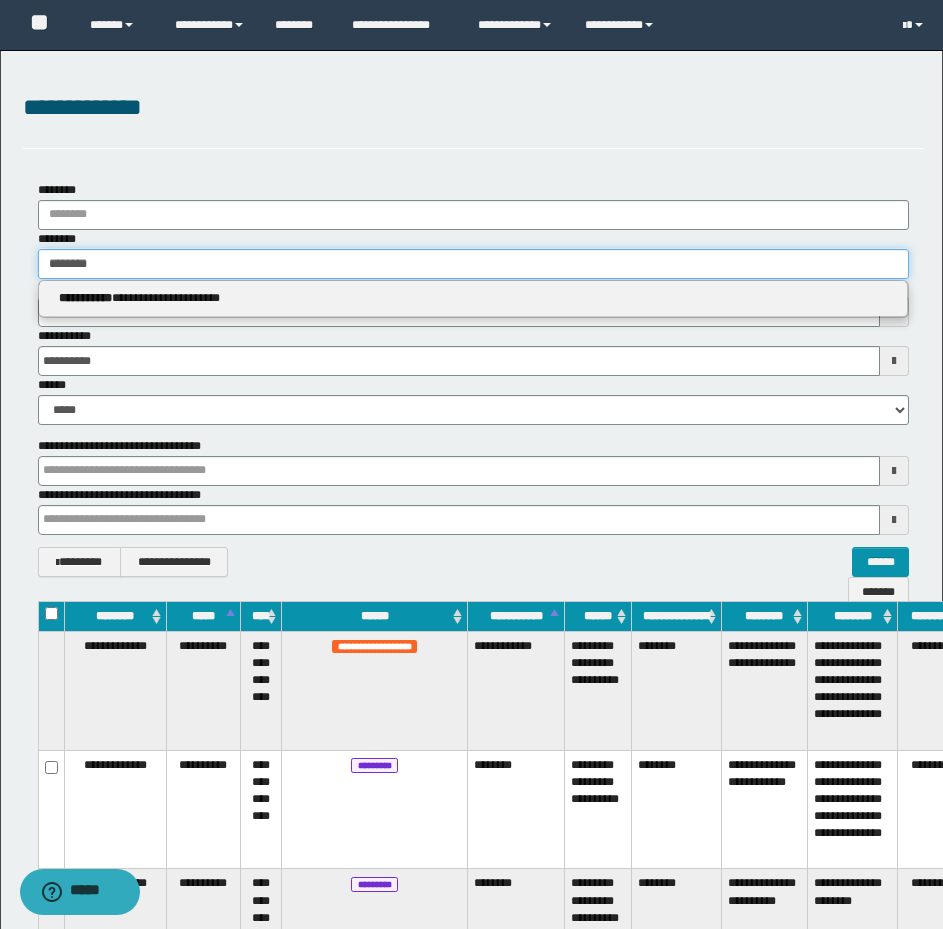 type on "********" 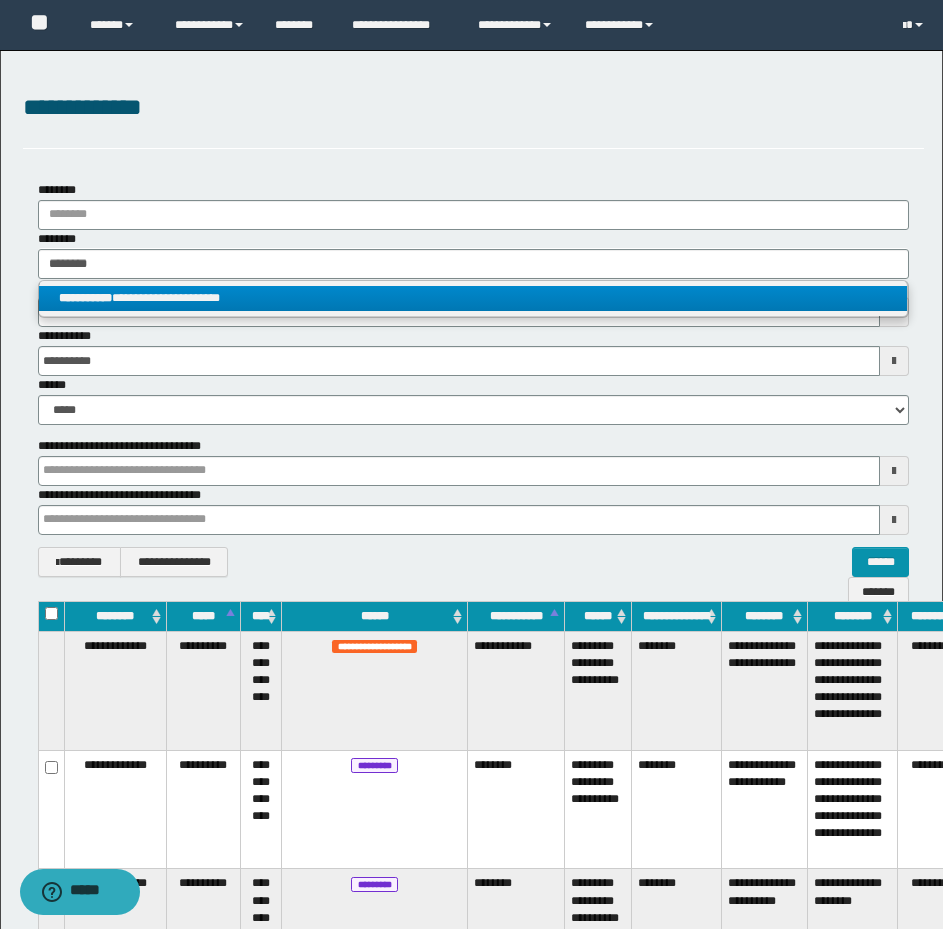 click on "**********" at bounding box center [473, 298] 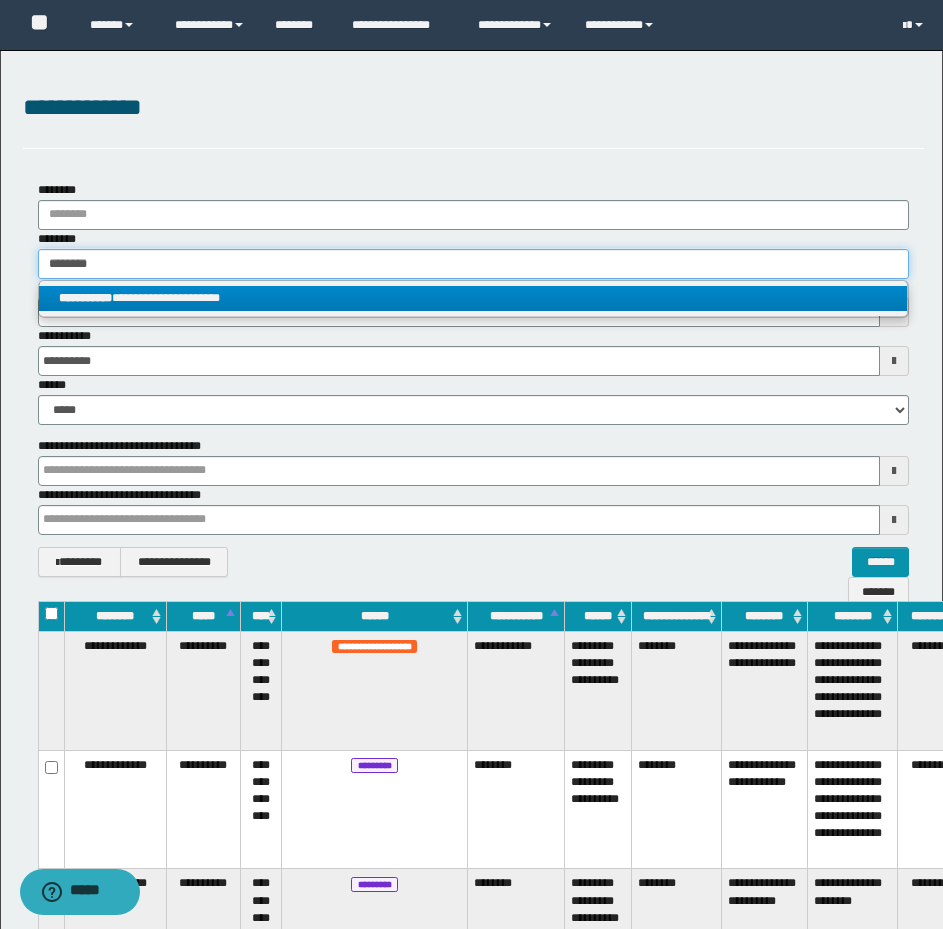 type 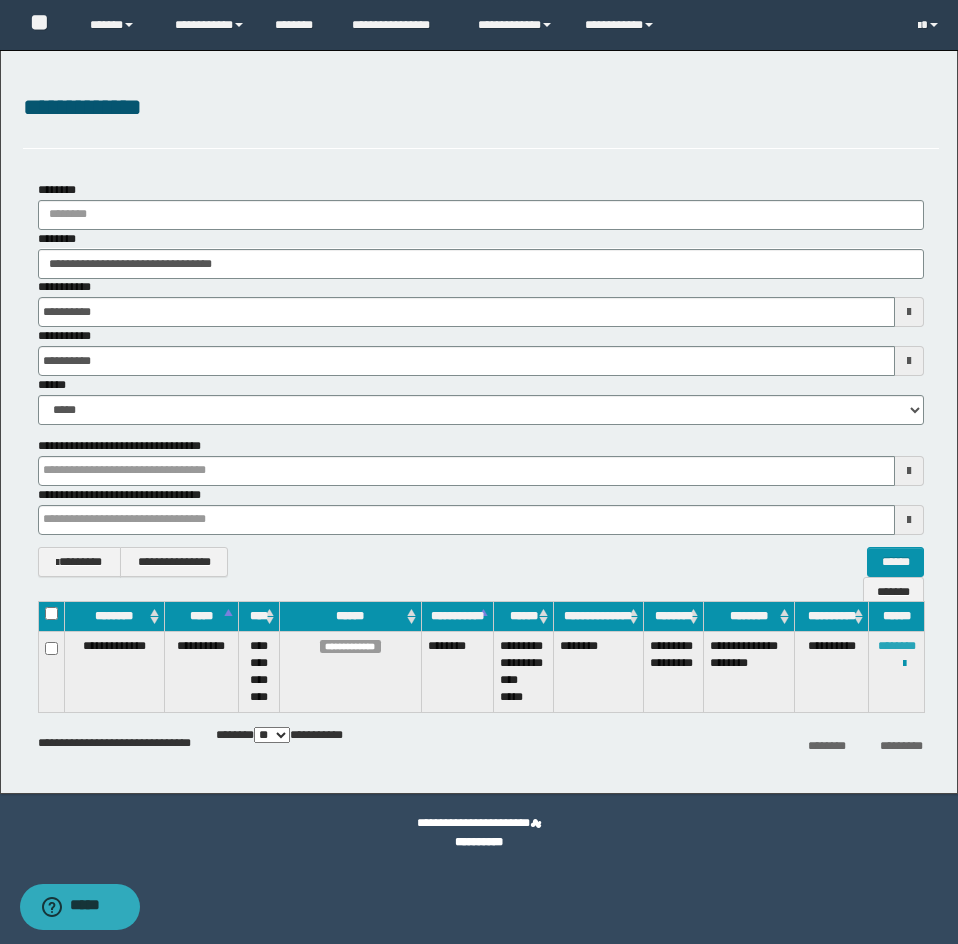 click on "********" at bounding box center (897, 646) 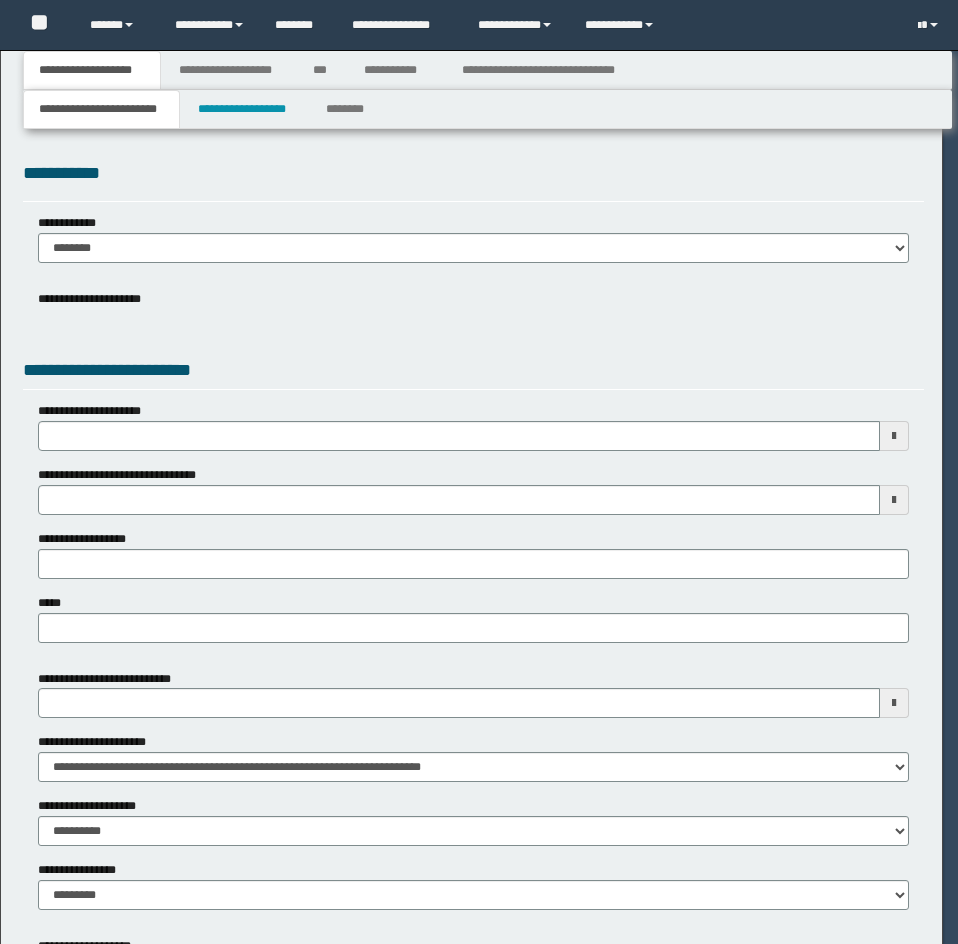 scroll, scrollTop: 0, scrollLeft: 0, axis: both 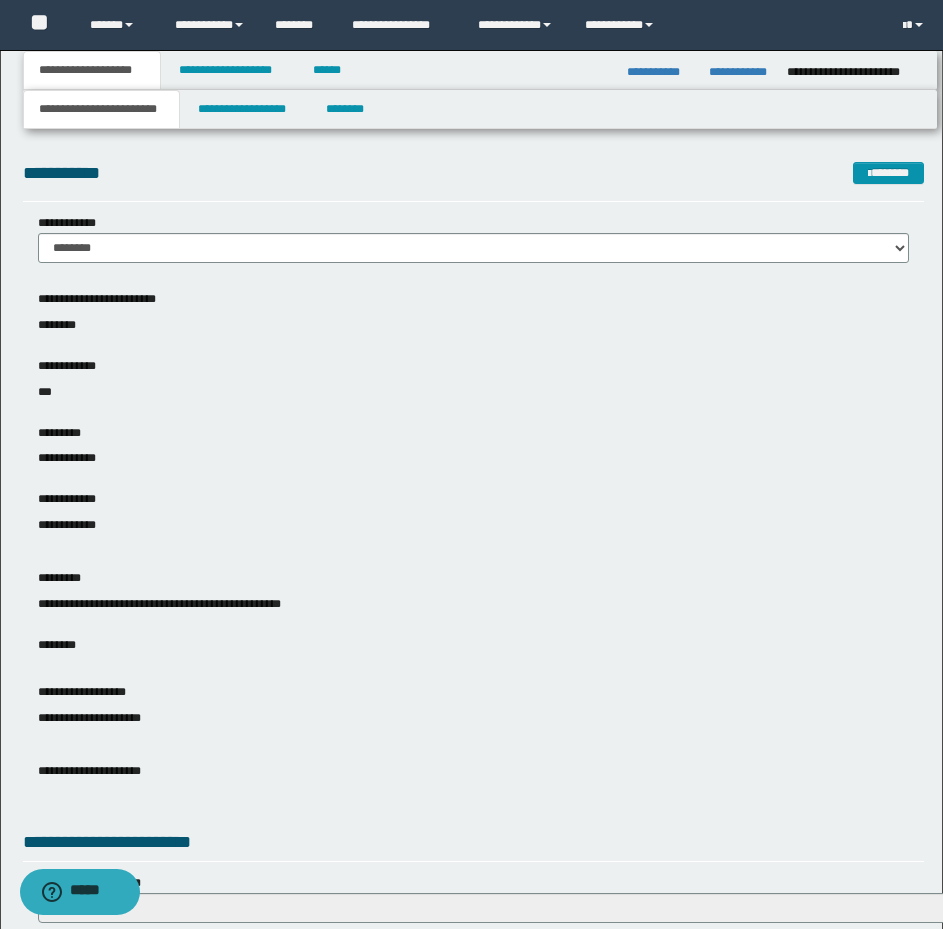 click on "********" at bounding box center (473, 652) 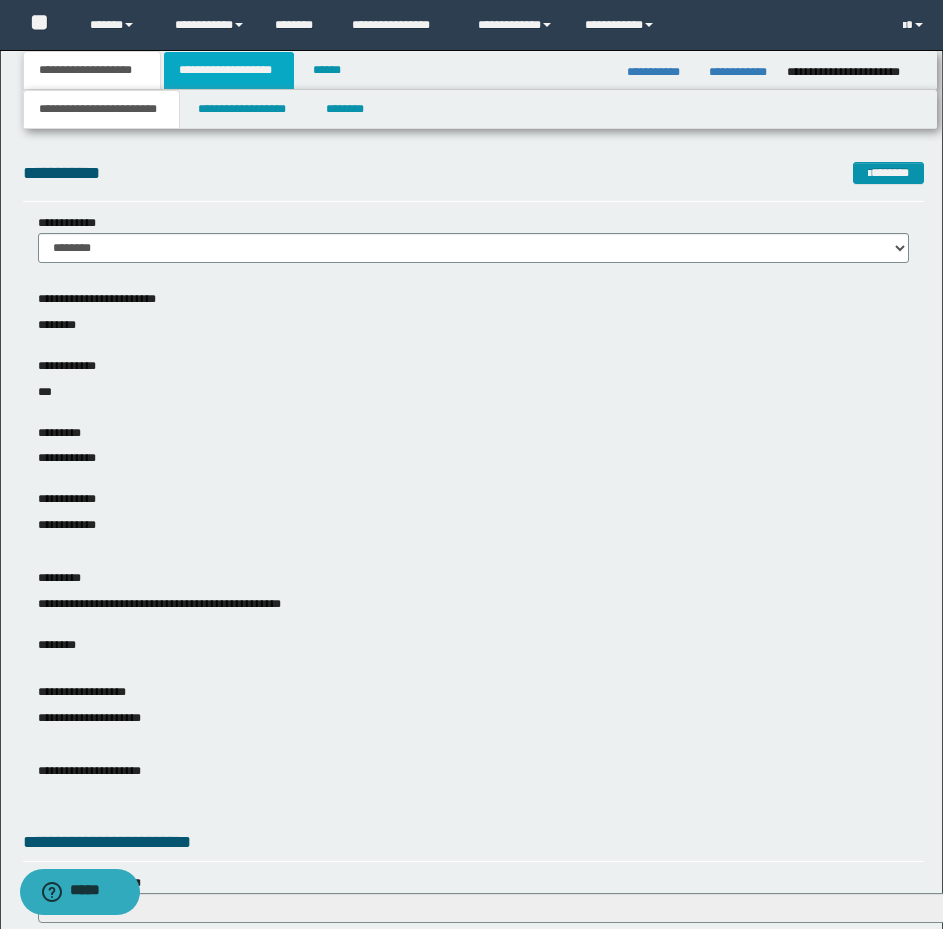 click on "**********" at bounding box center (229, 70) 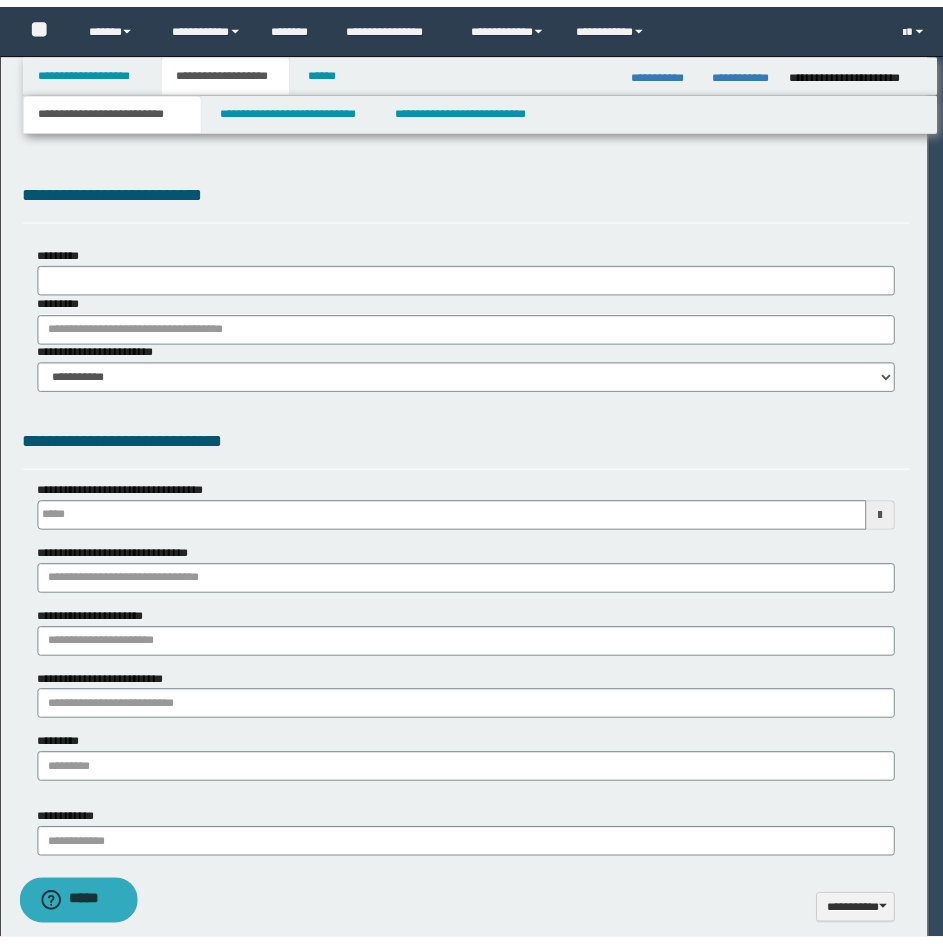 scroll, scrollTop: 0, scrollLeft: 0, axis: both 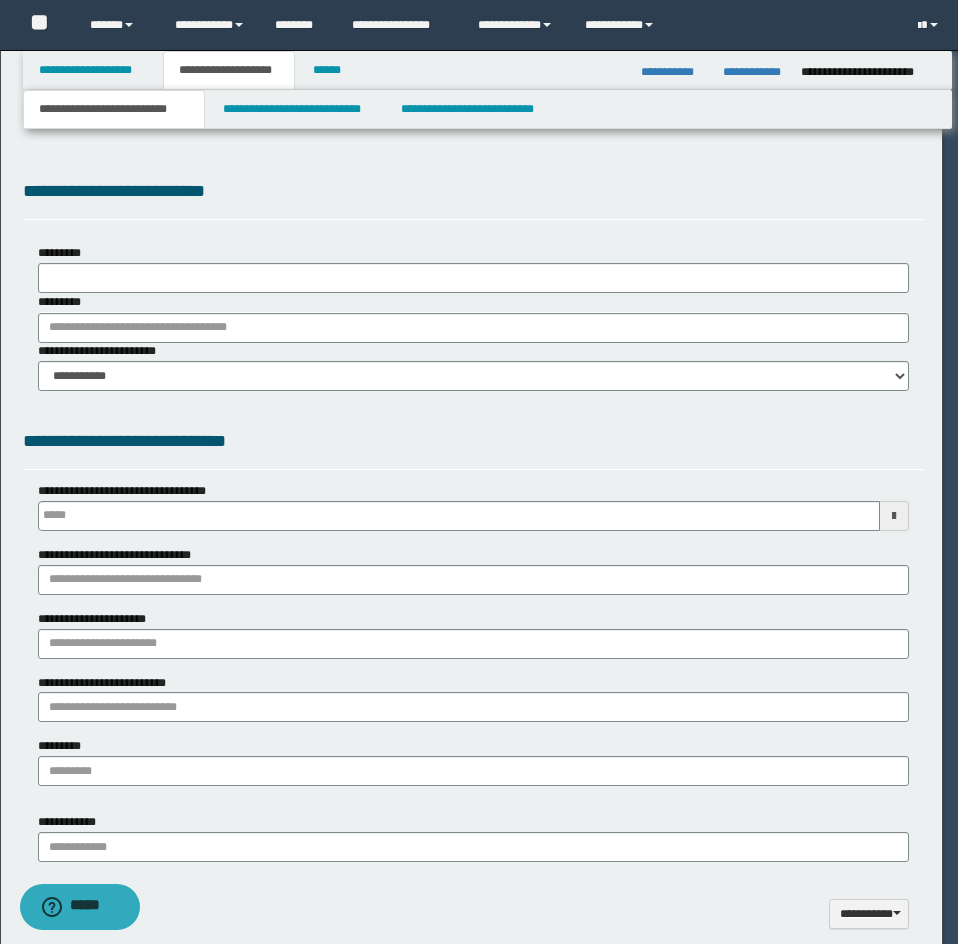 type 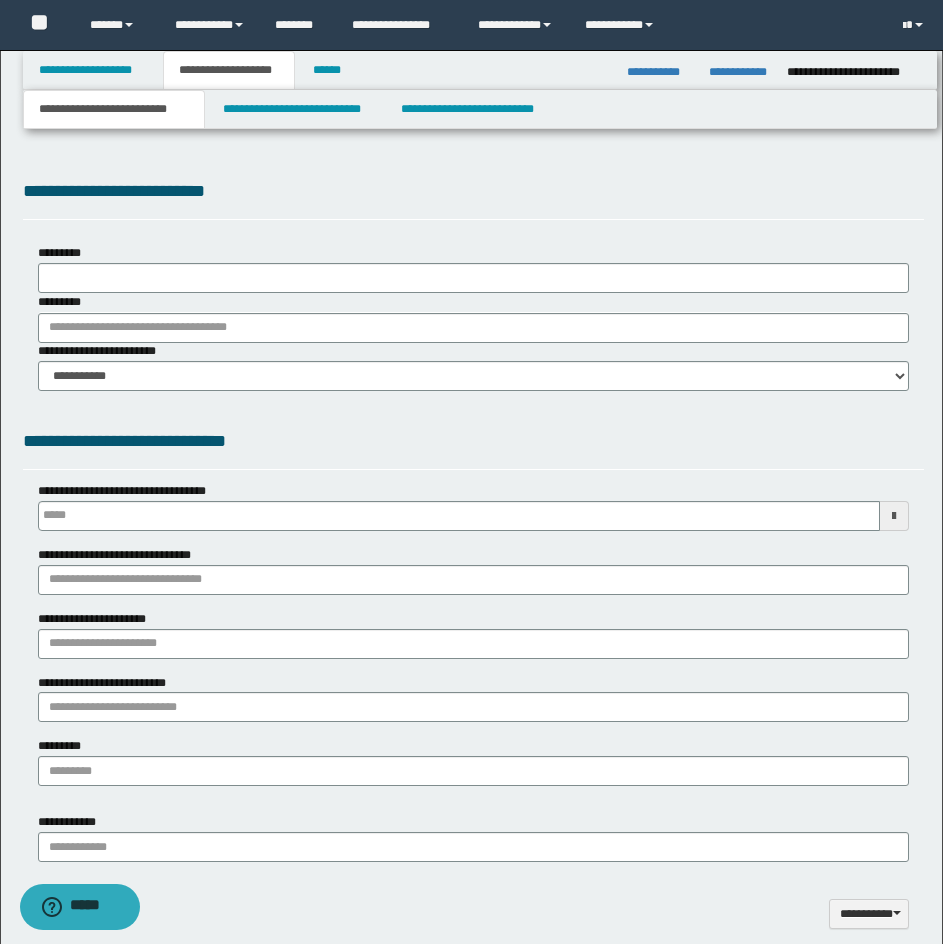 type on "**********" 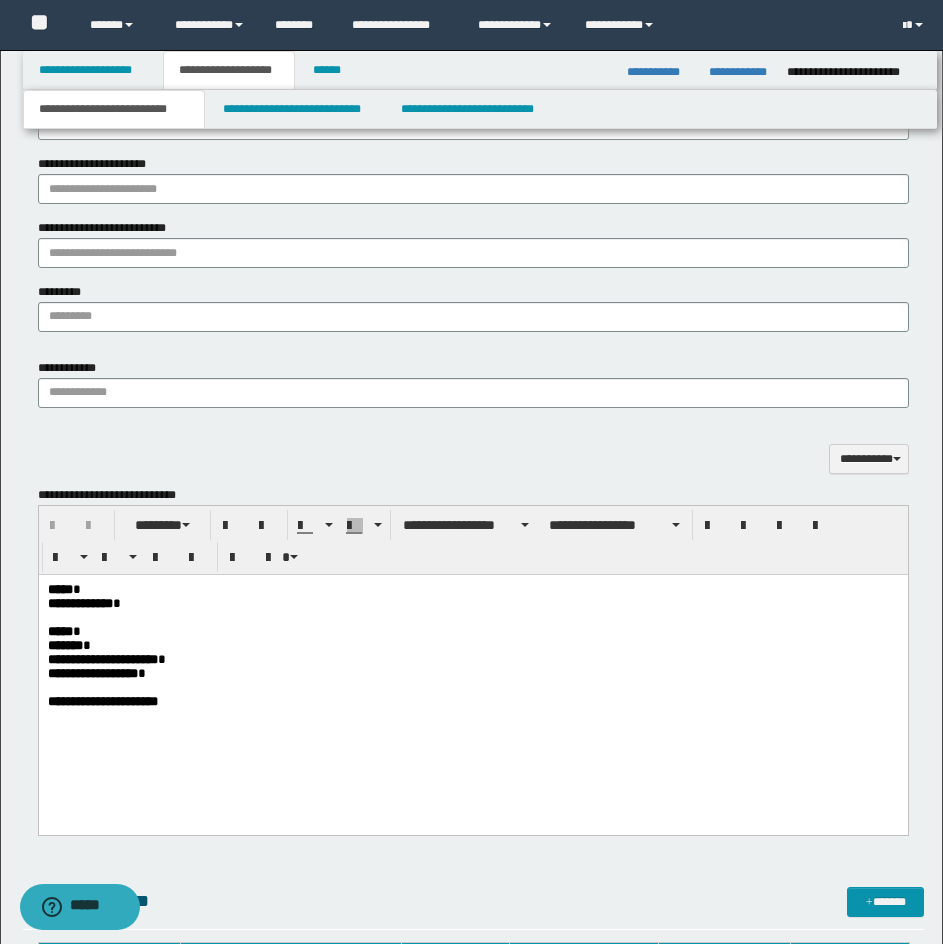 scroll, scrollTop: 1516, scrollLeft: 0, axis: vertical 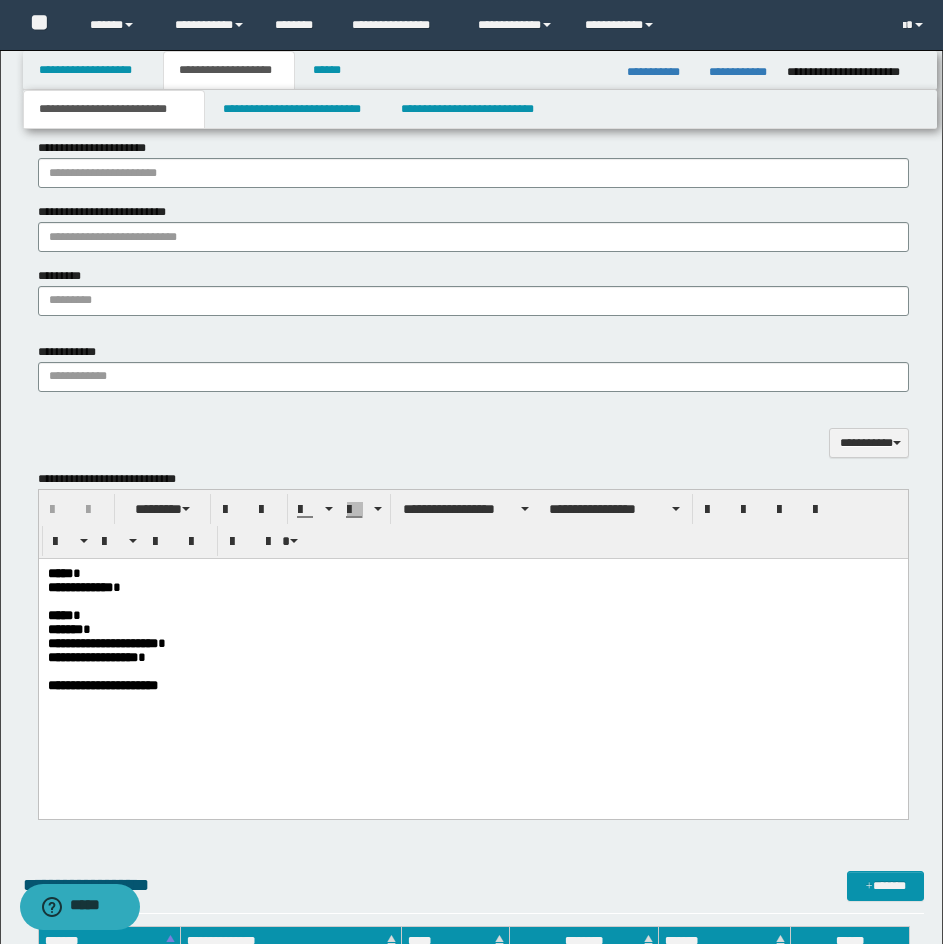 click on "**********" at bounding box center [473, 163] 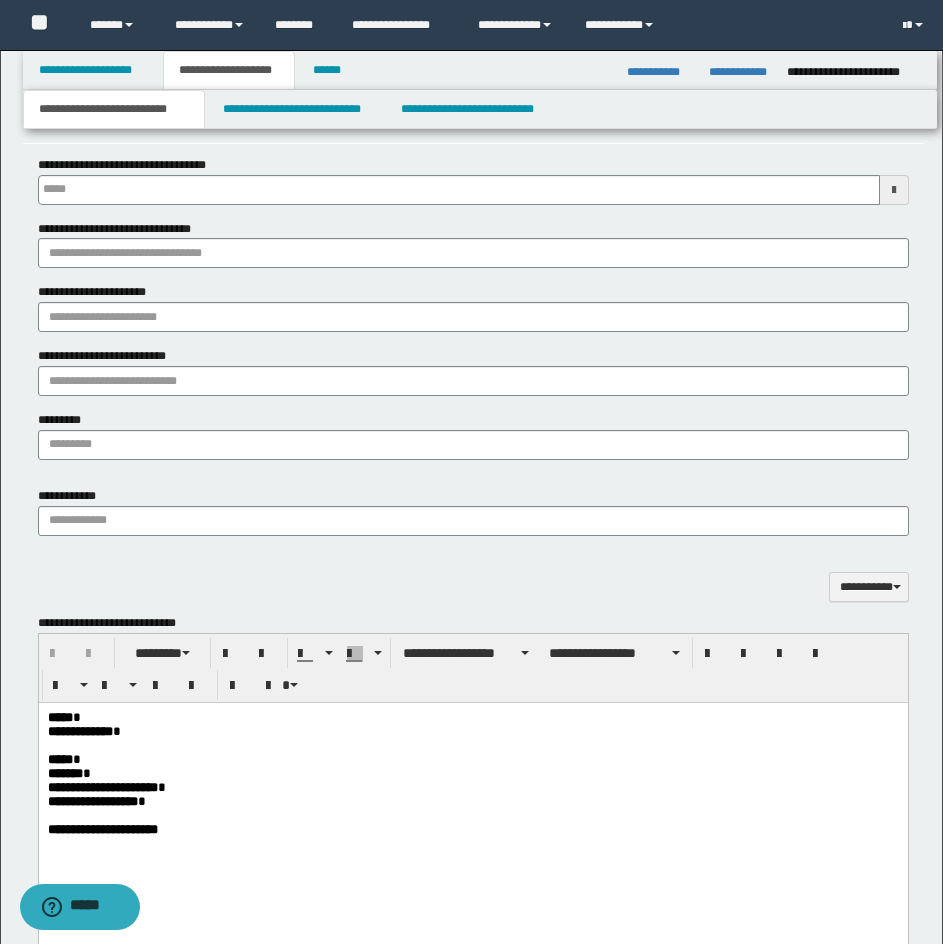 scroll, scrollTop: 1362, scrollLeft: 0, axis: vertical 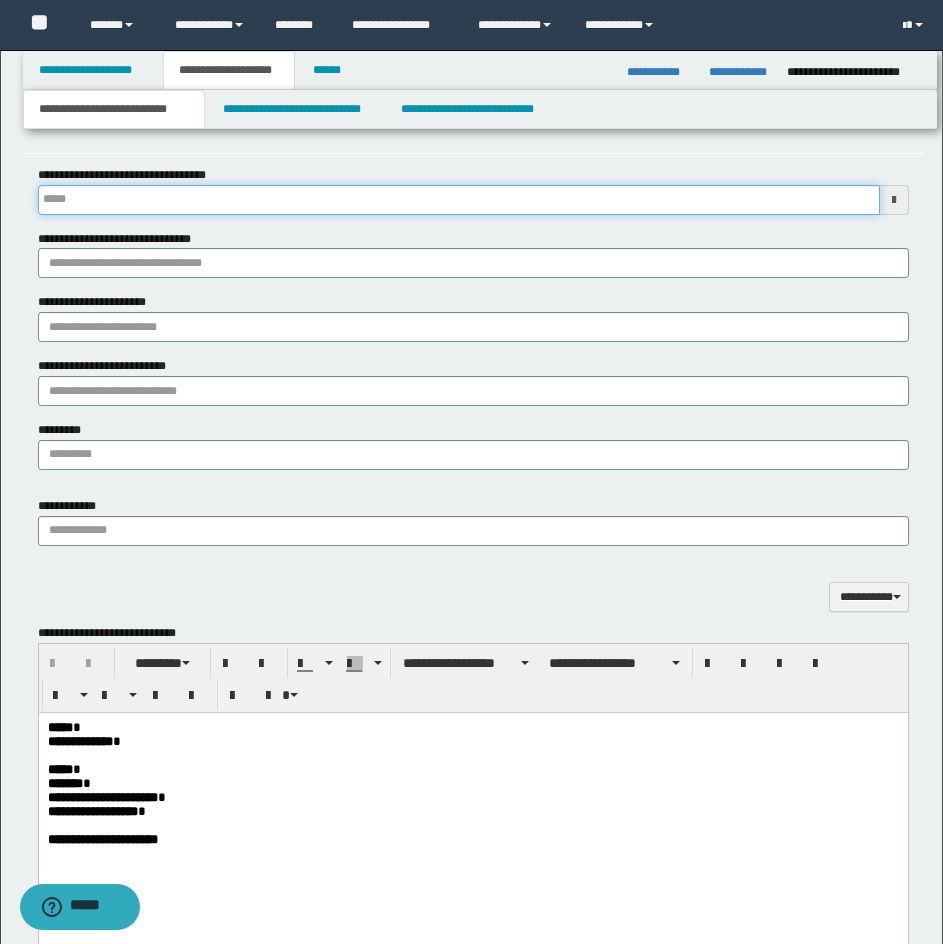 click on "**********" at bounding box center [459, 200] 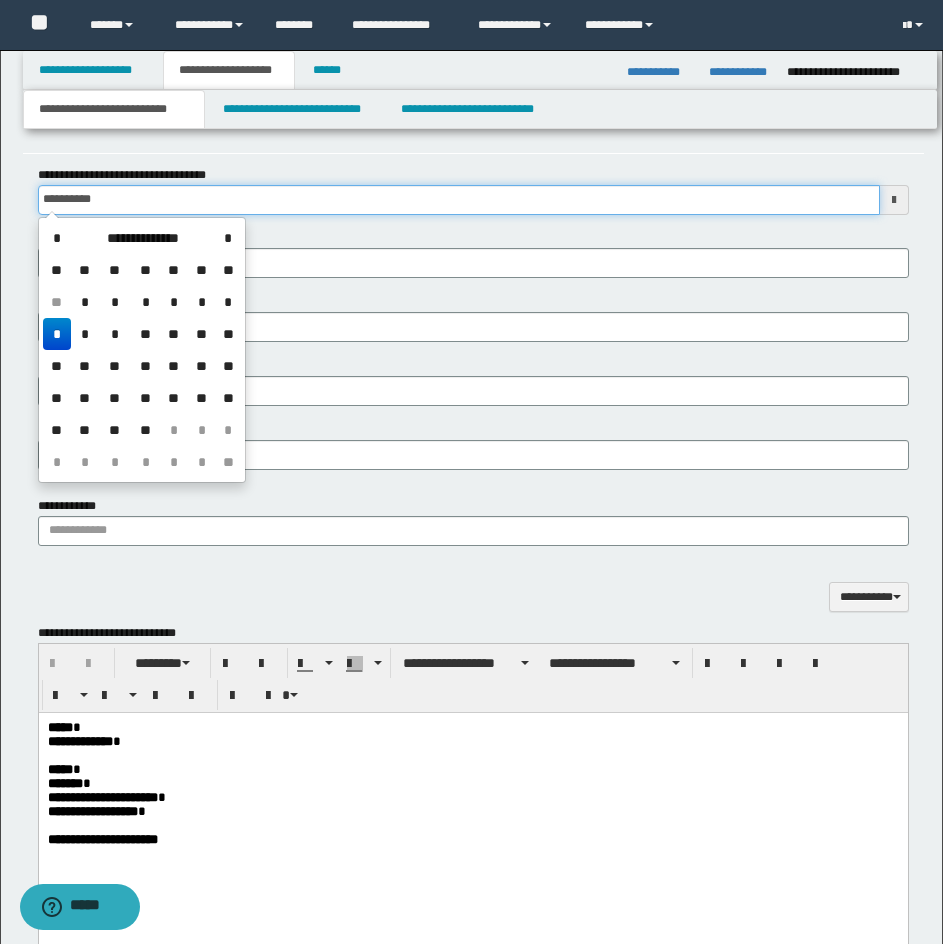 type on "**********" 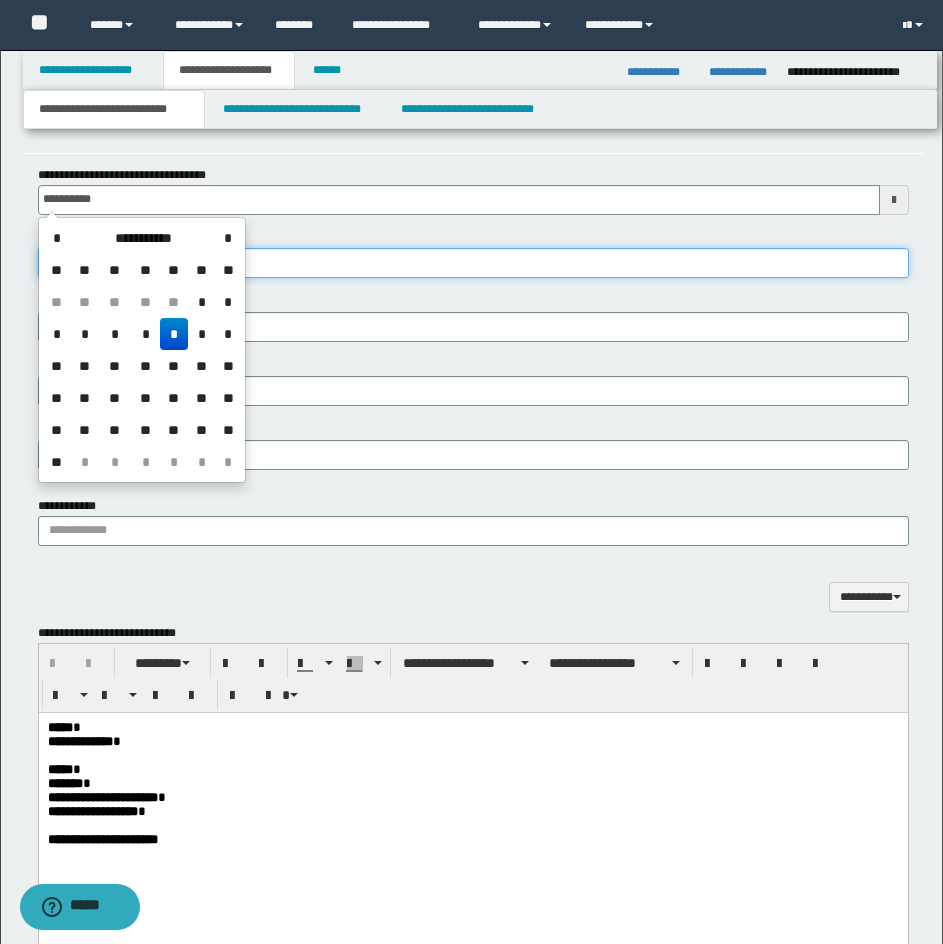 type on "**********" 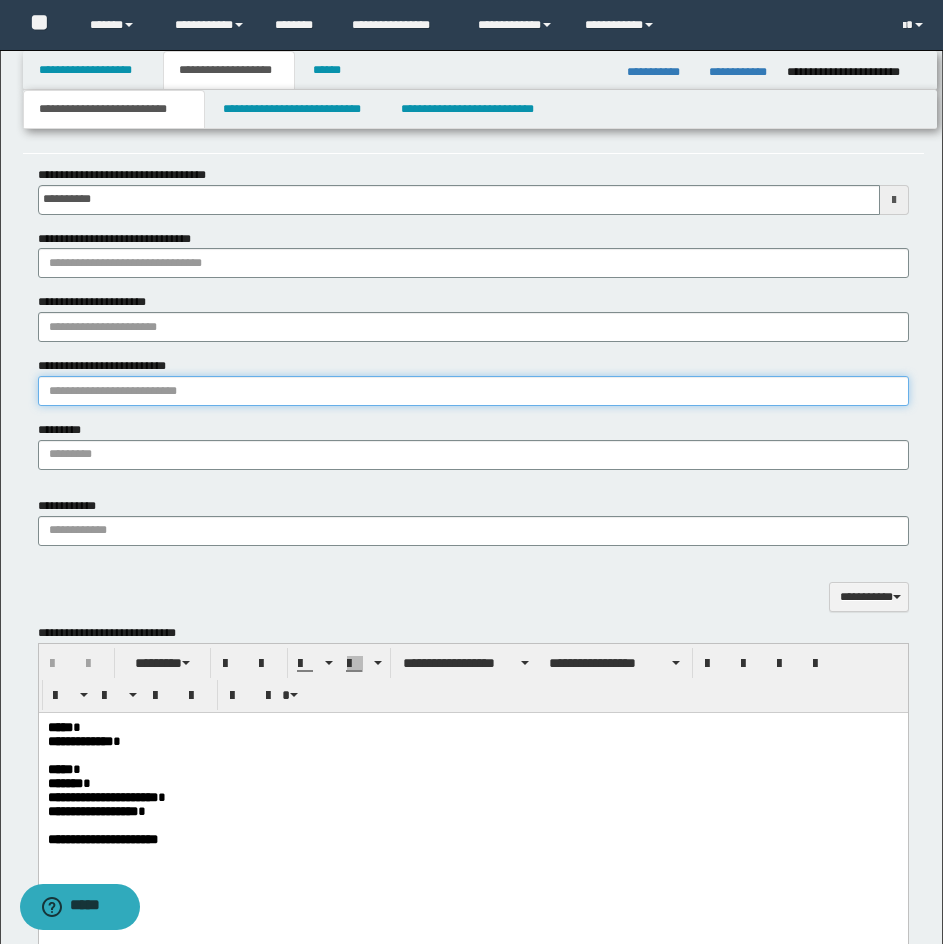 click on "**********" at bounding box center (473, 391) 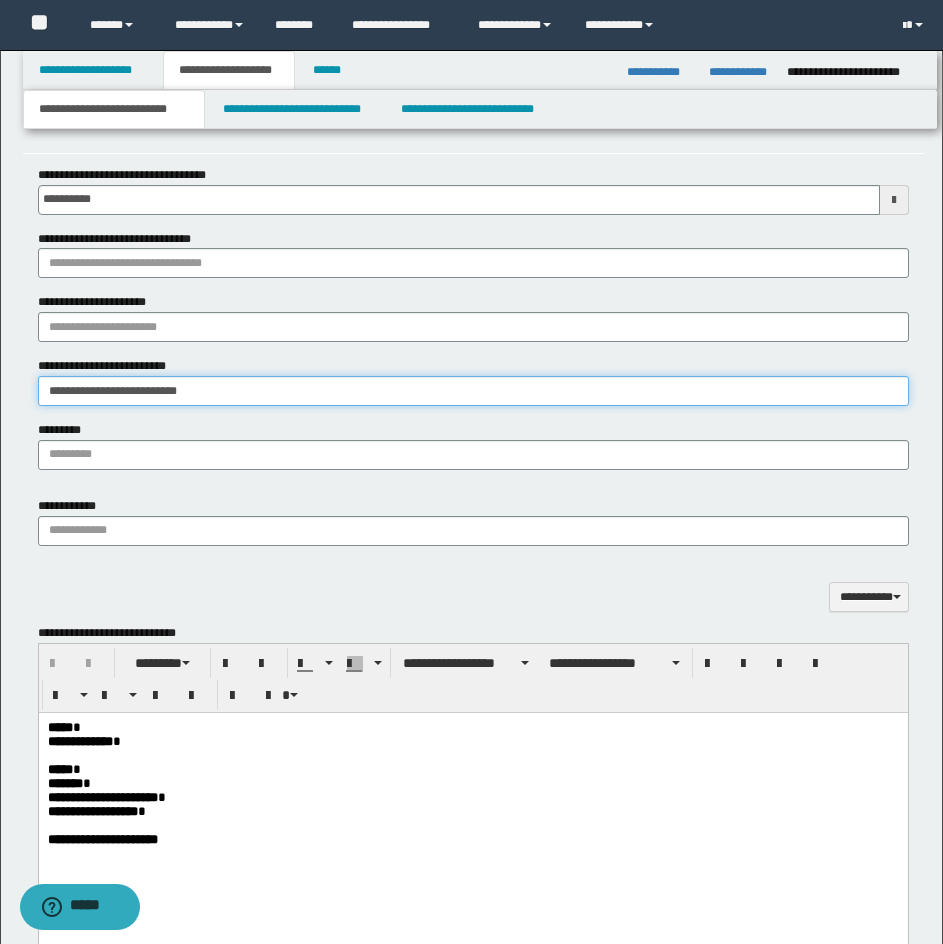 type on "**********" 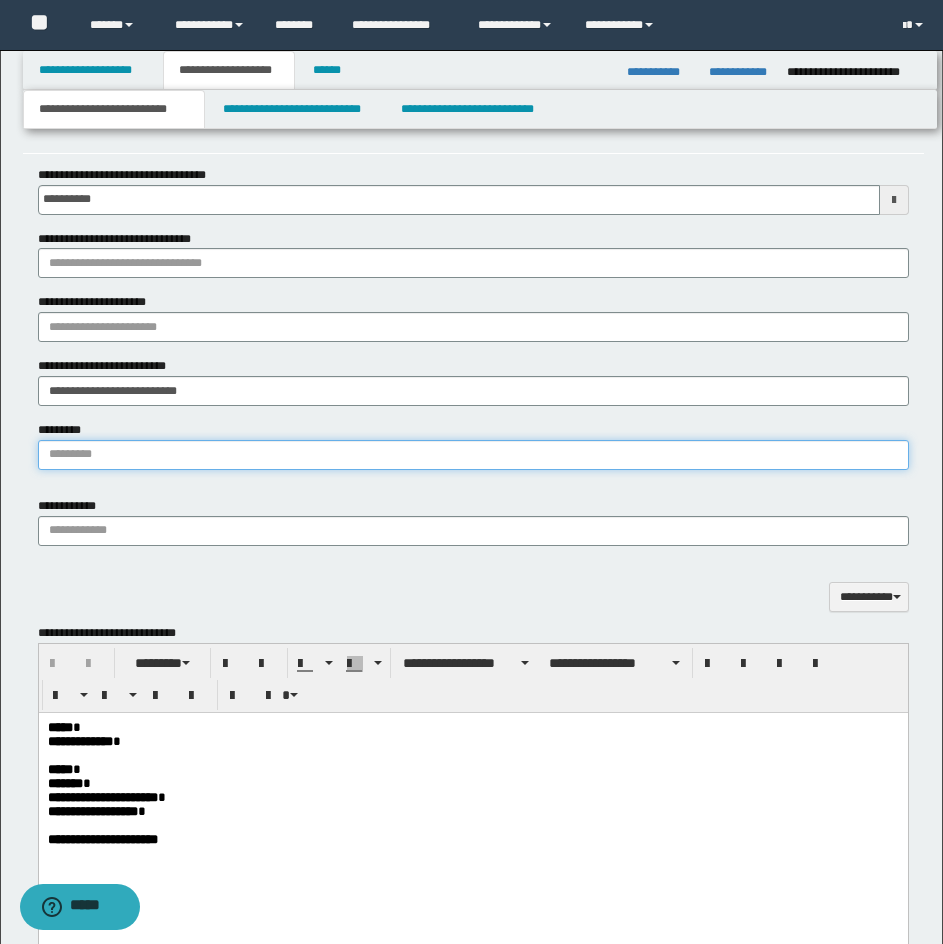 click on "*********" at bounding box center [473, 455] 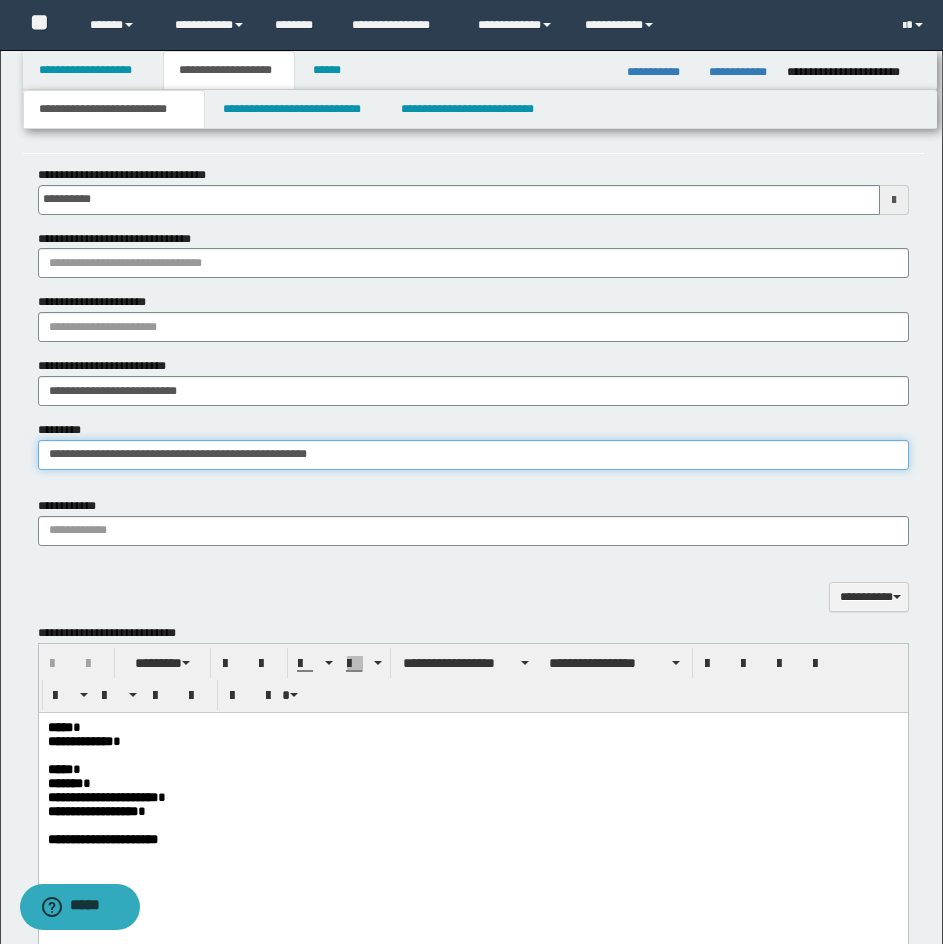 type on "**********" 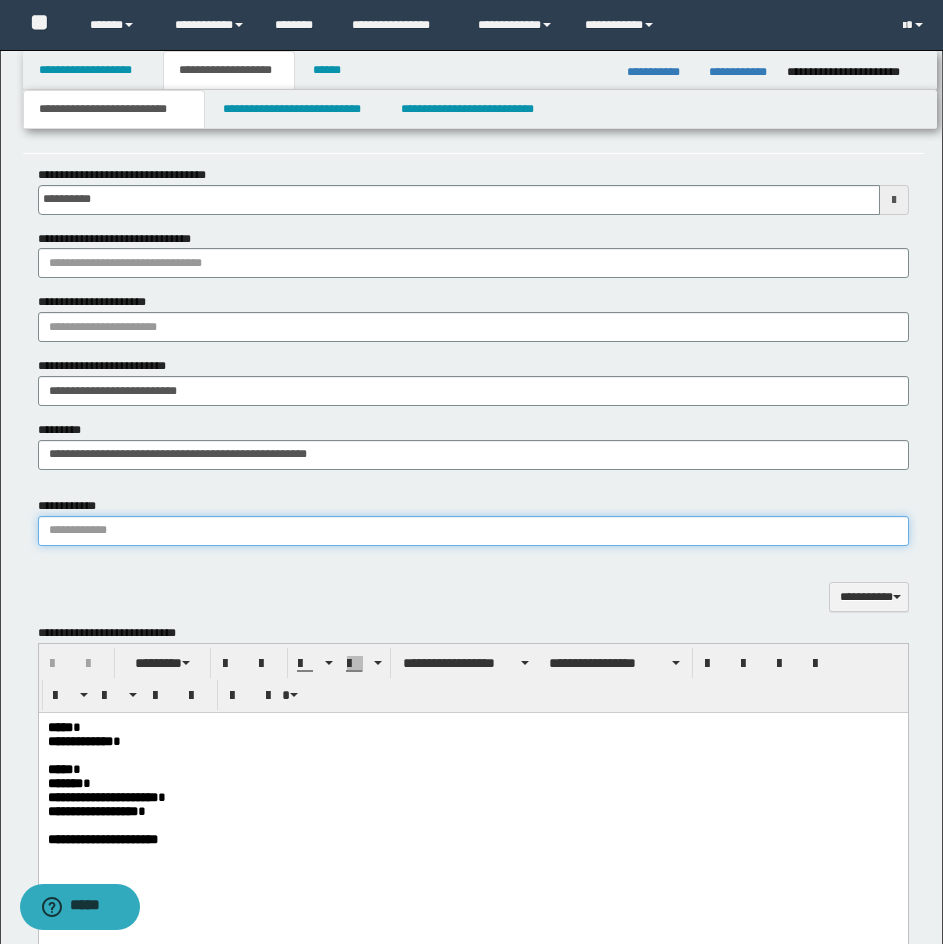 click on "**********" at bounding box center [473, 531] 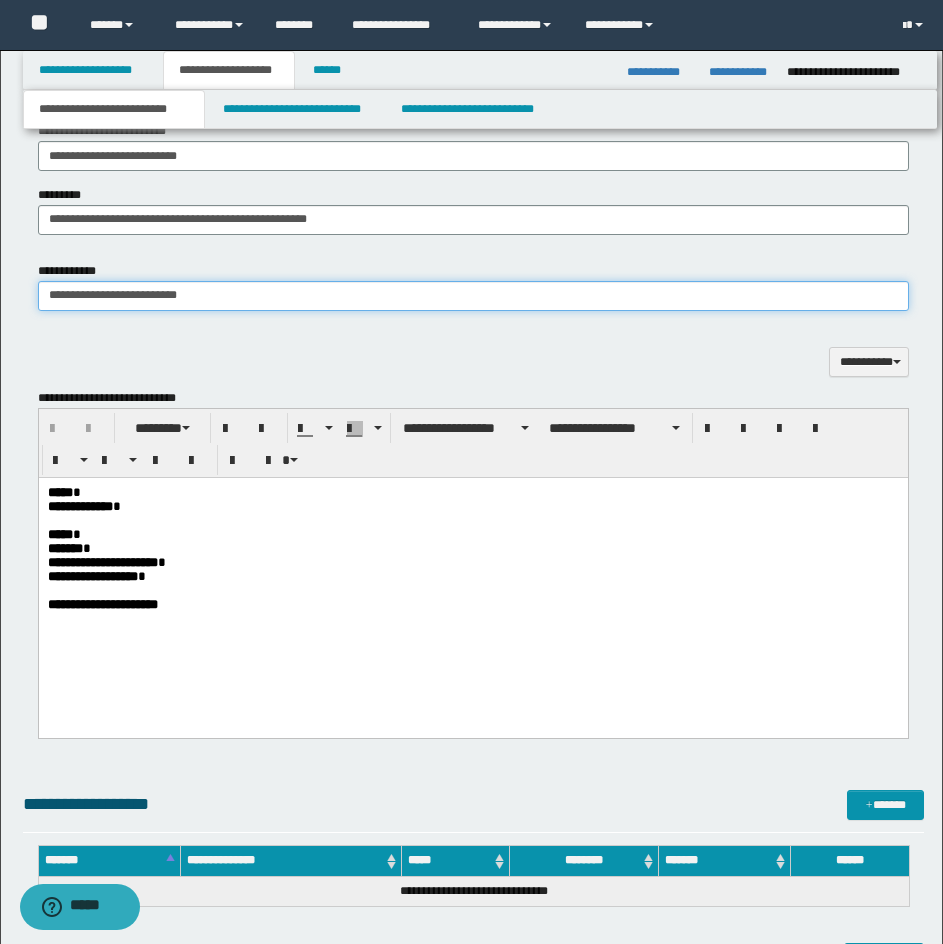 scroll, scrollTop: 1696, scrollLeft: 0, axis: vertical 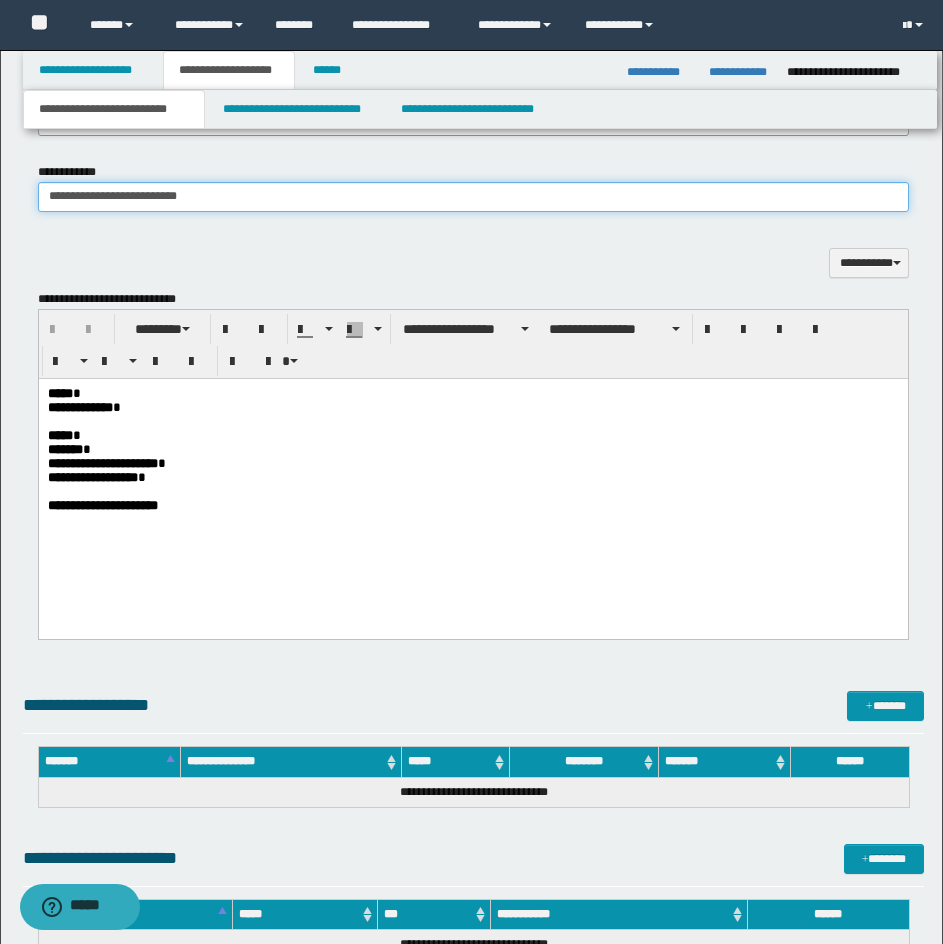 type on "**********" 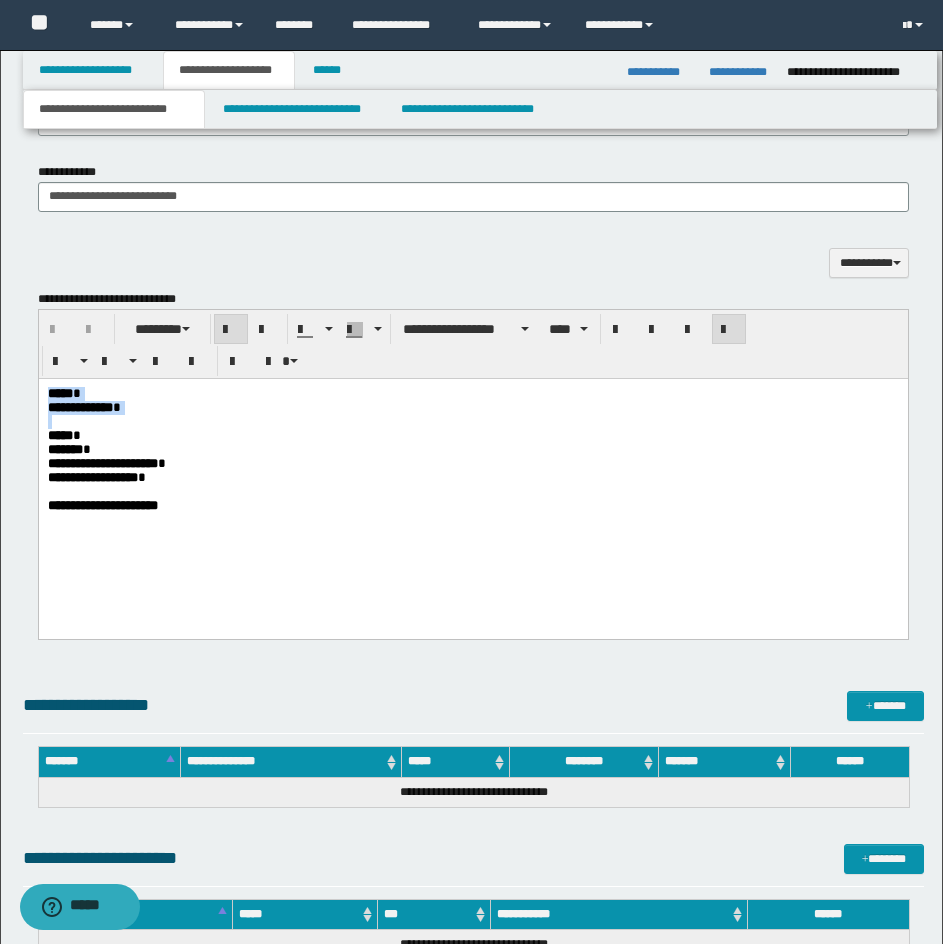 drag, startPoint x: 47, startPoint y: 442, endPoint x: 38, endPoint y: 378, distance: 64.629715 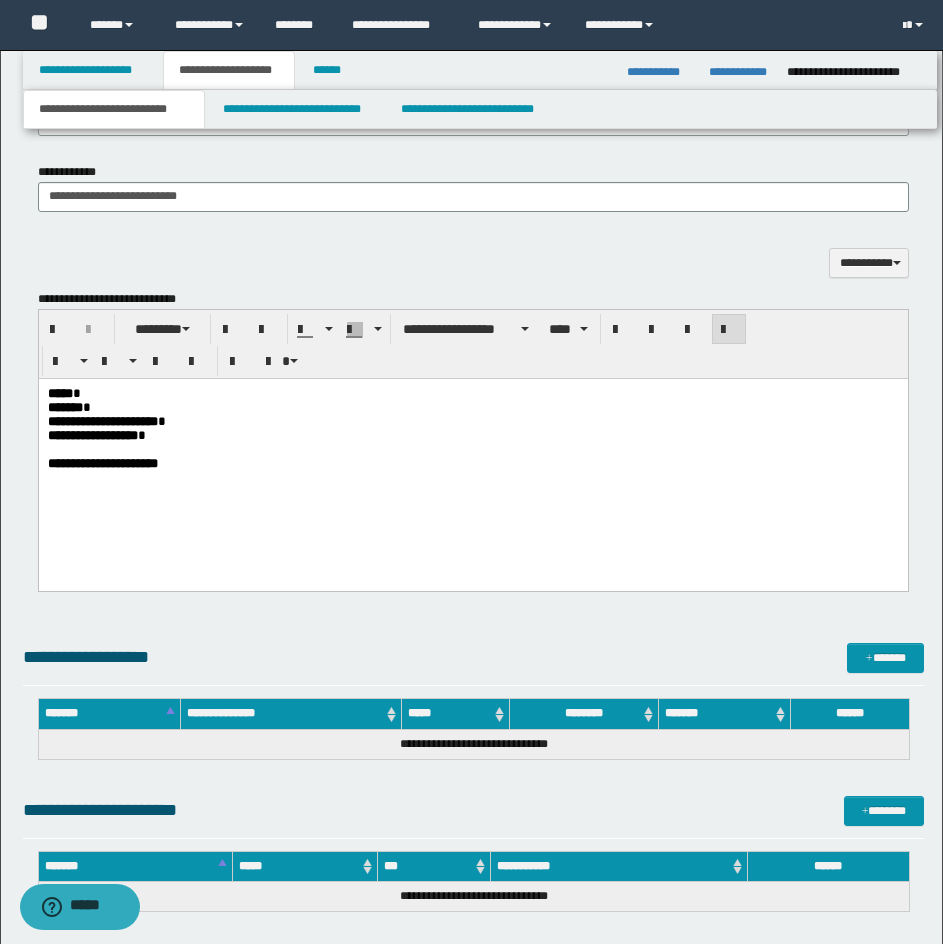click on "******* *" at bounding box center (472, 408) 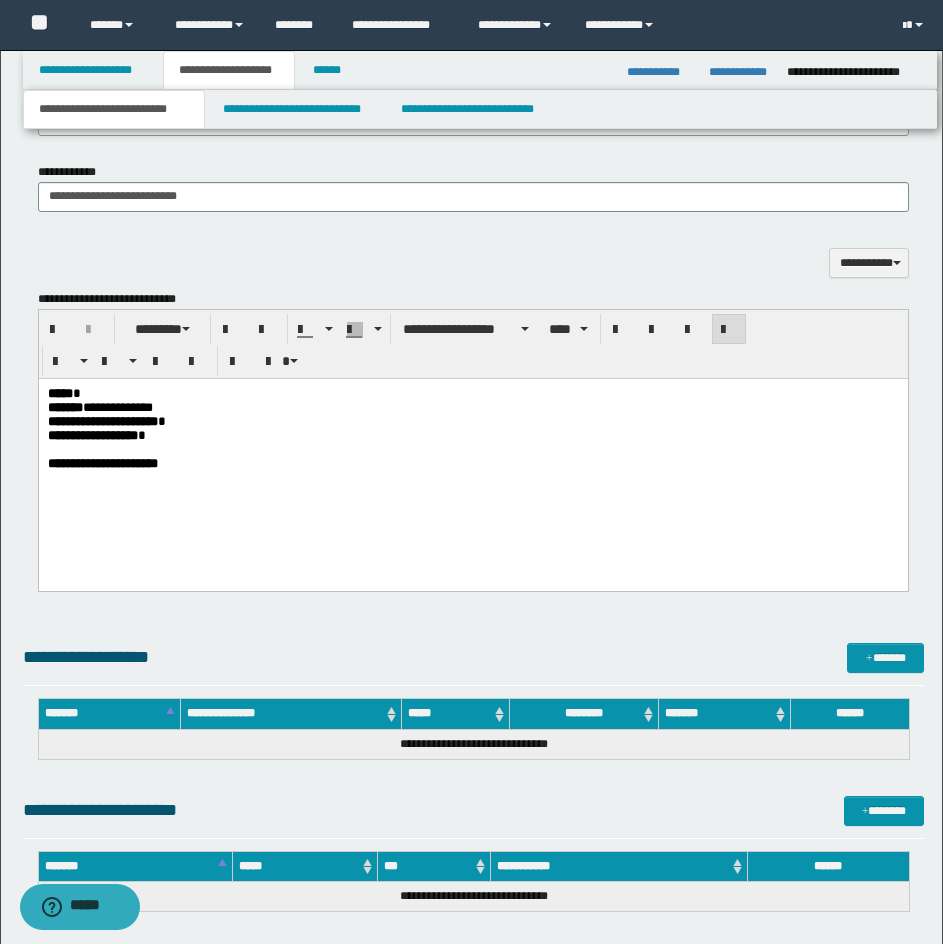 click on "***** *" at bounding box center [472, 394] 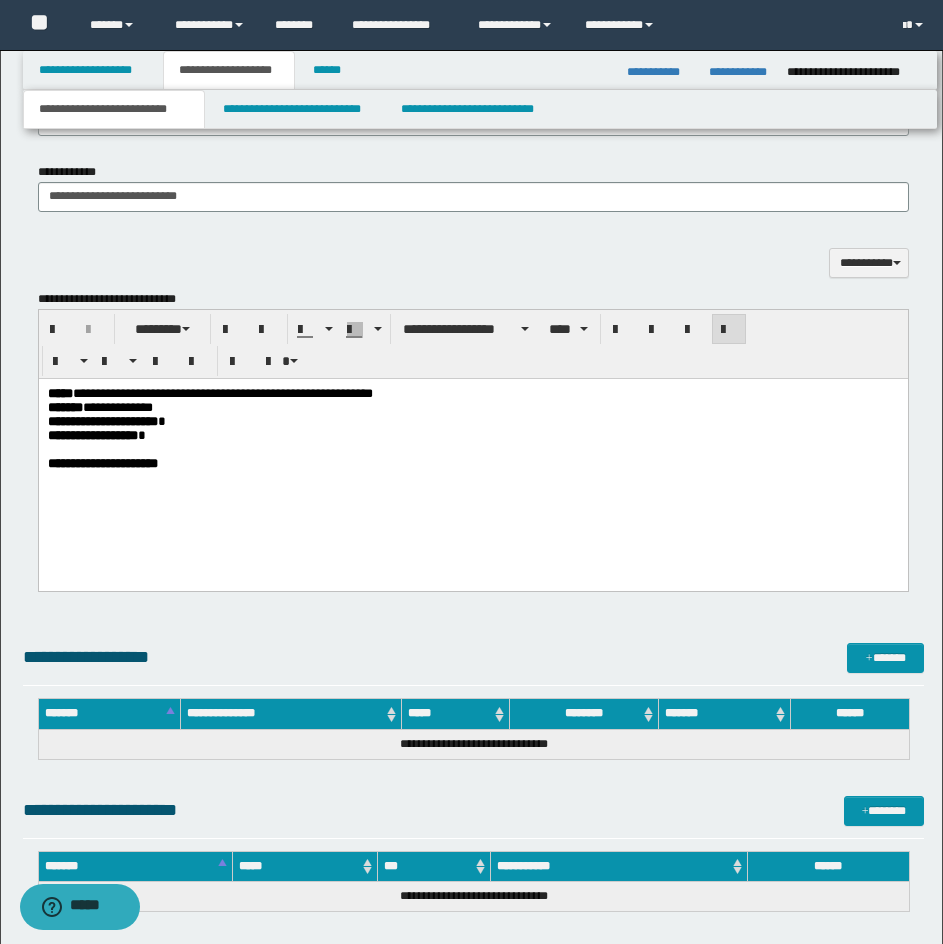click on "**********" at bounding box center [222, 393] 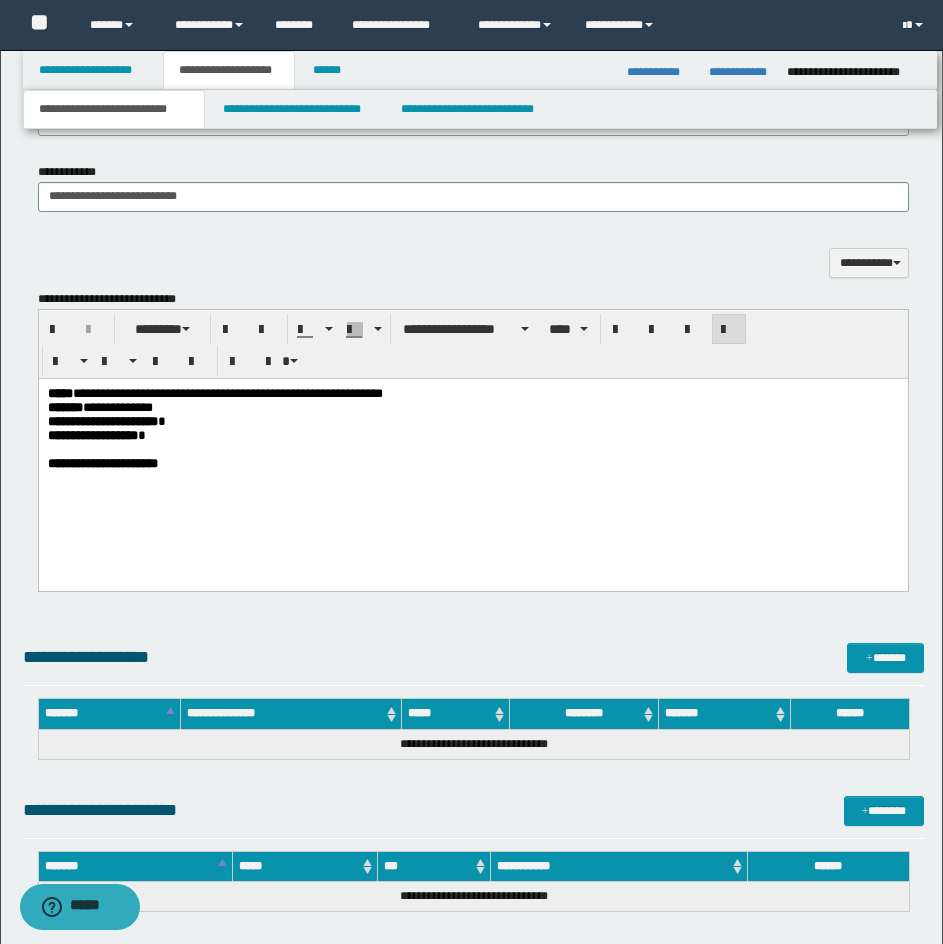 click on "**********" at bounding box center (472, 408) 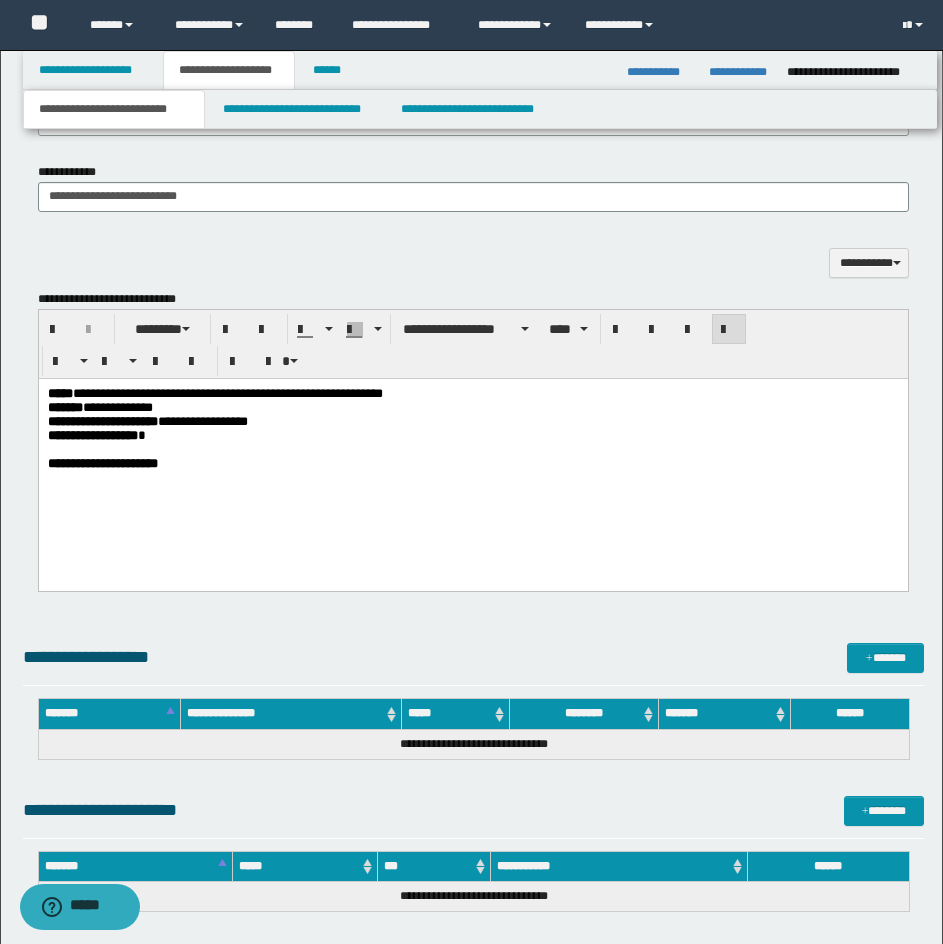 drag, startPoint x: 768, startPoint y: 254, endPoint x: 935, endPoint y: 238, distance: 167.76471 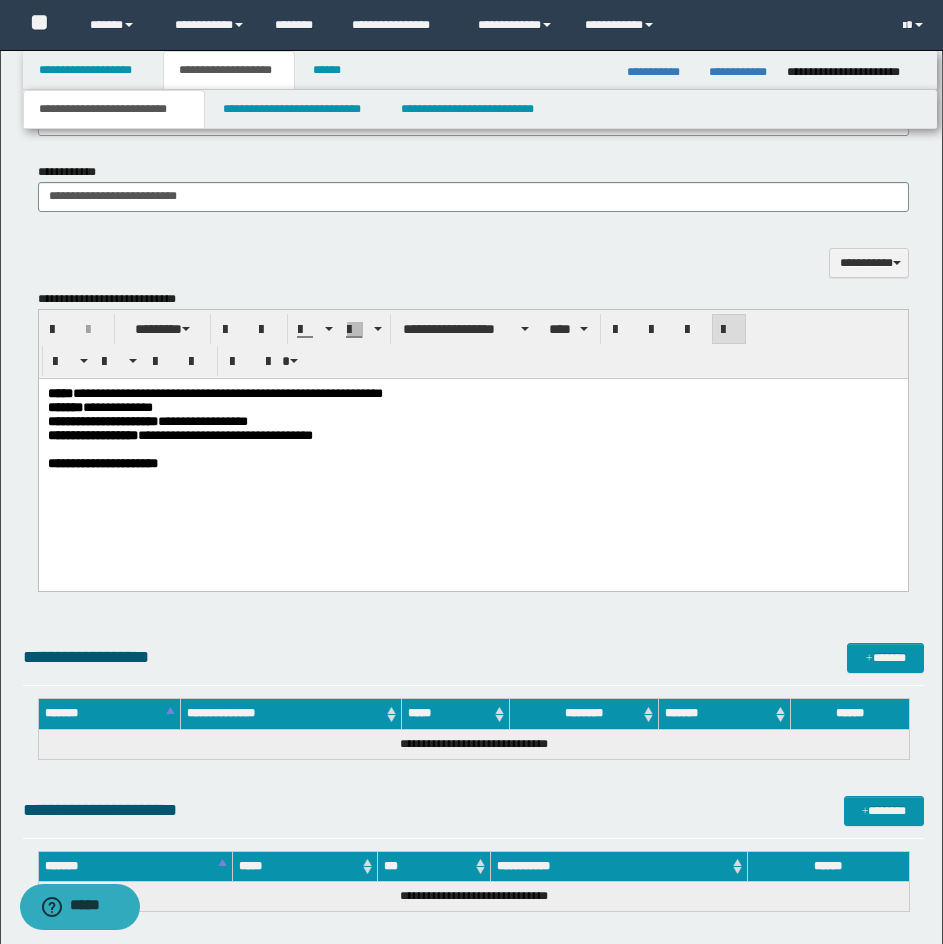 click on "**********" at bounding box center [224, 435] 